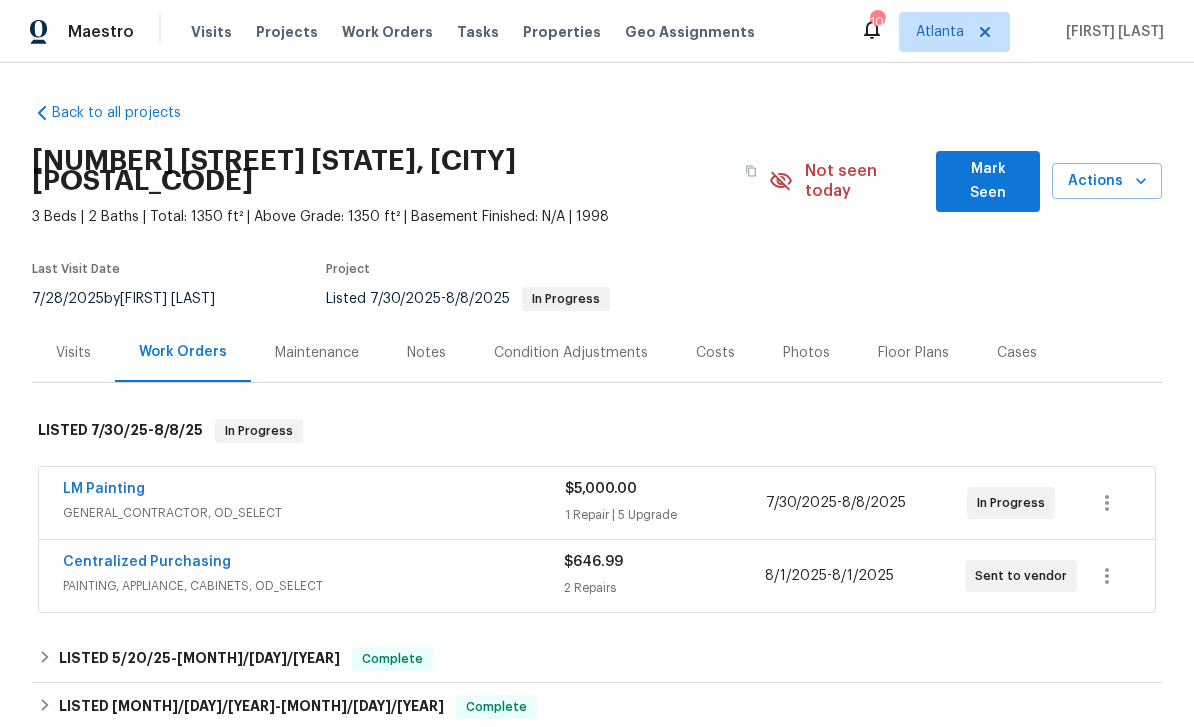 scroll, scrollTop: 0, scrollLeft: 0, axis: both 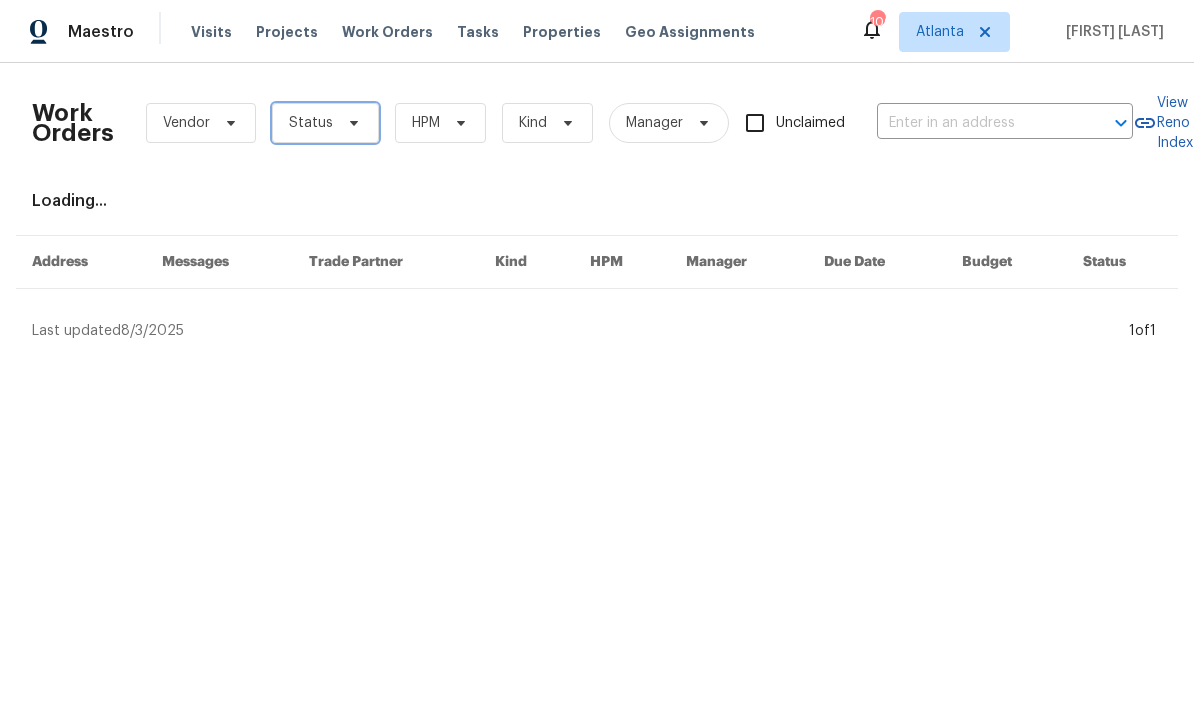 click 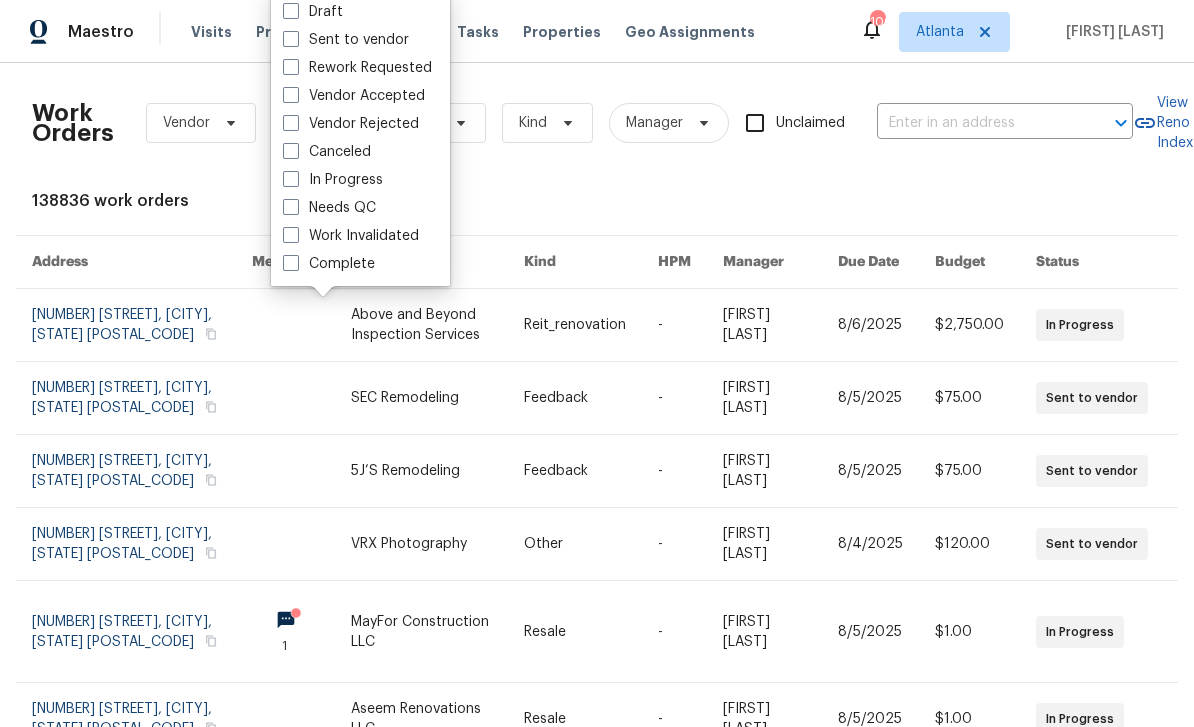 click on "In Progress" at bounding box center (333, 180) 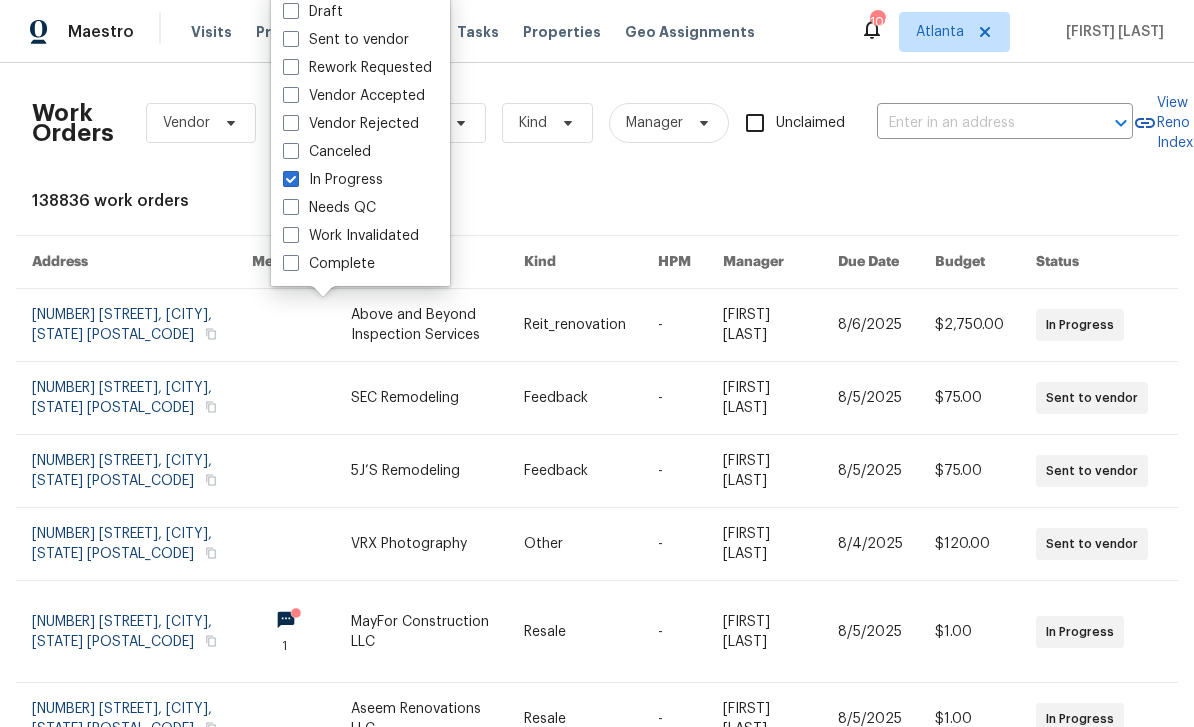 checkbox on "true" 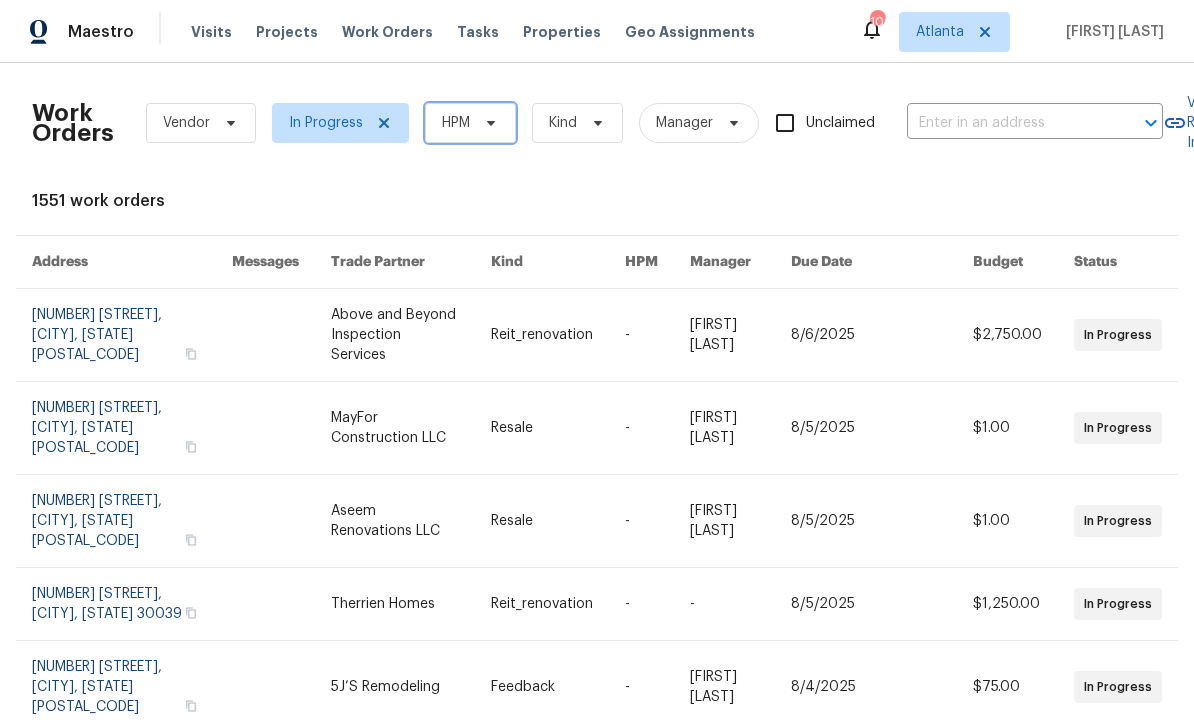 click on "HPM" at bounding box center (470, 123) 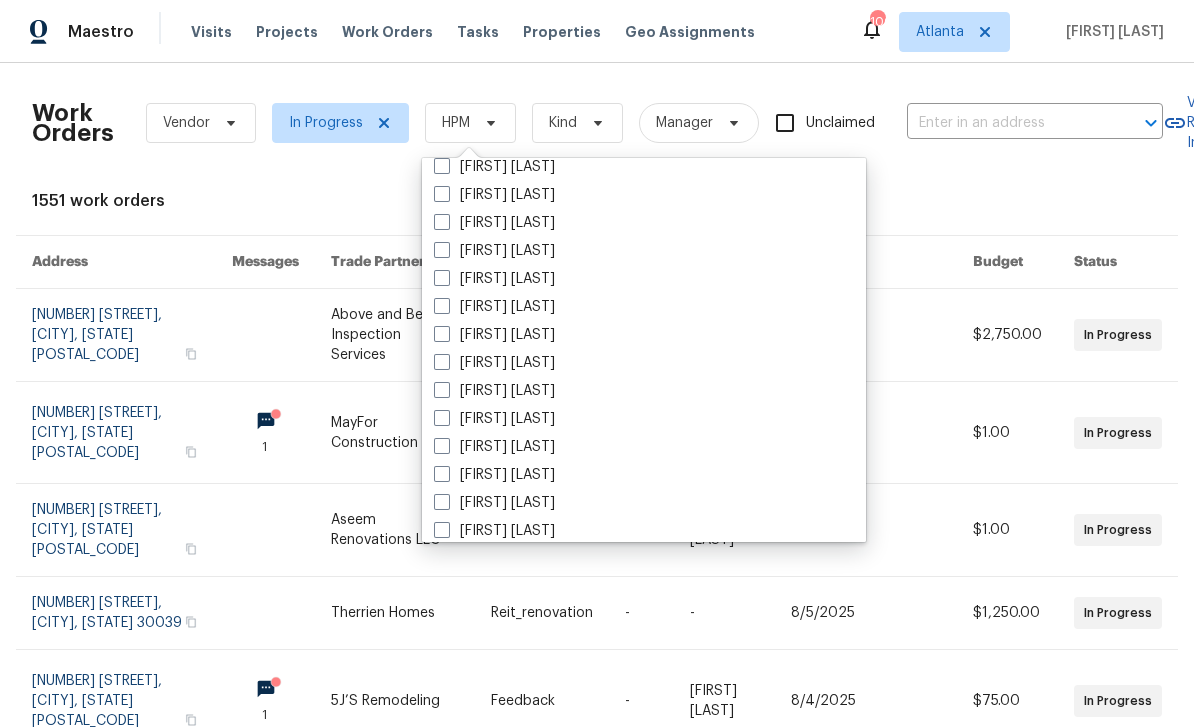scroll, scrollTop: 674, scrollLeft: 0, axis: vertical 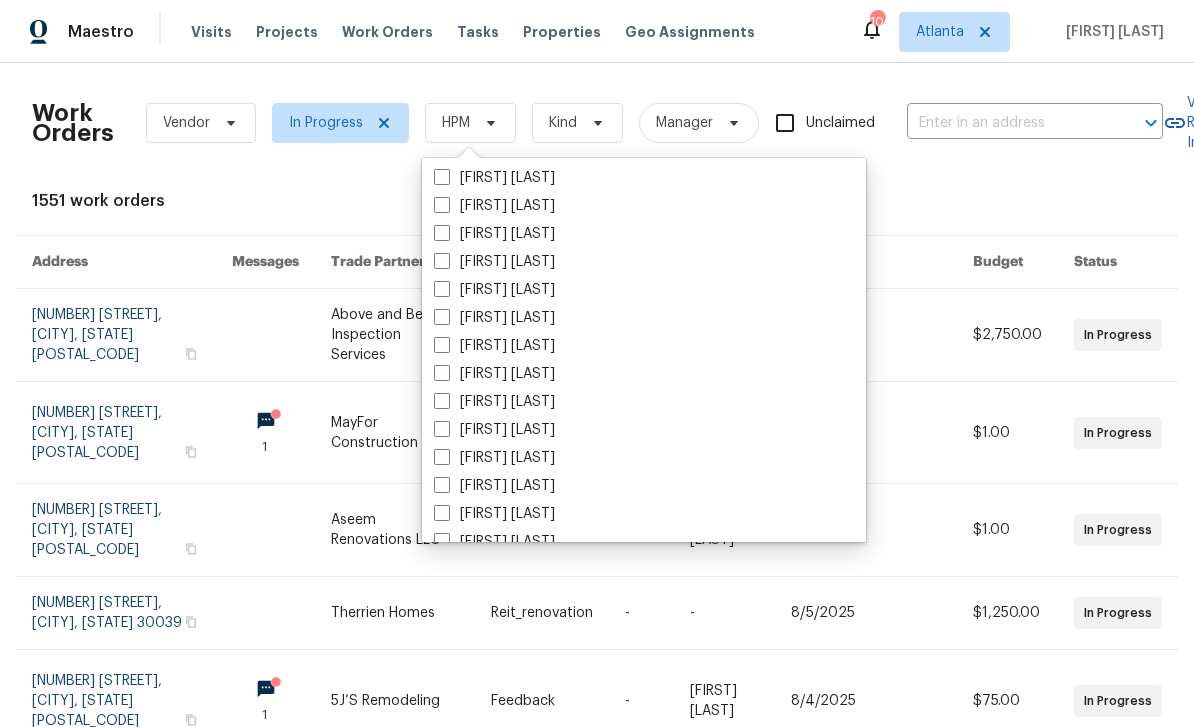click on "[FIRST] [LAST]" at bounding box center [494, 430] 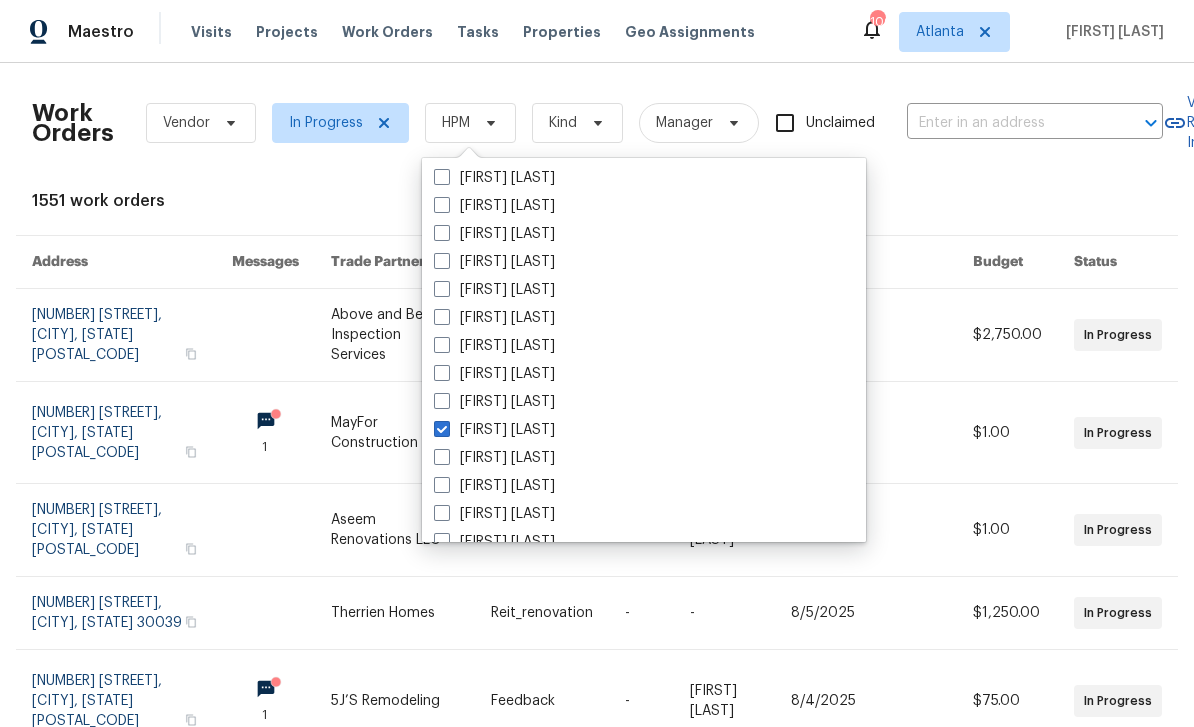 checkbox on "true" 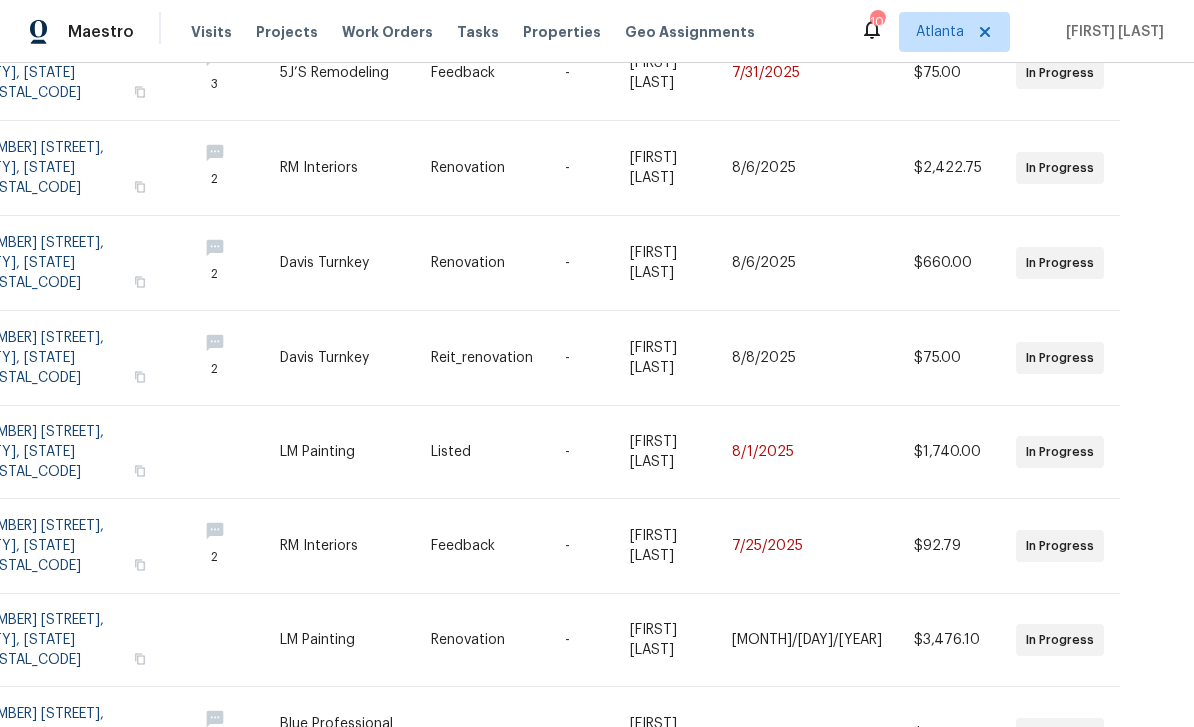 scroll, scrollTop: 450, scrollLeft: 59, axis: both 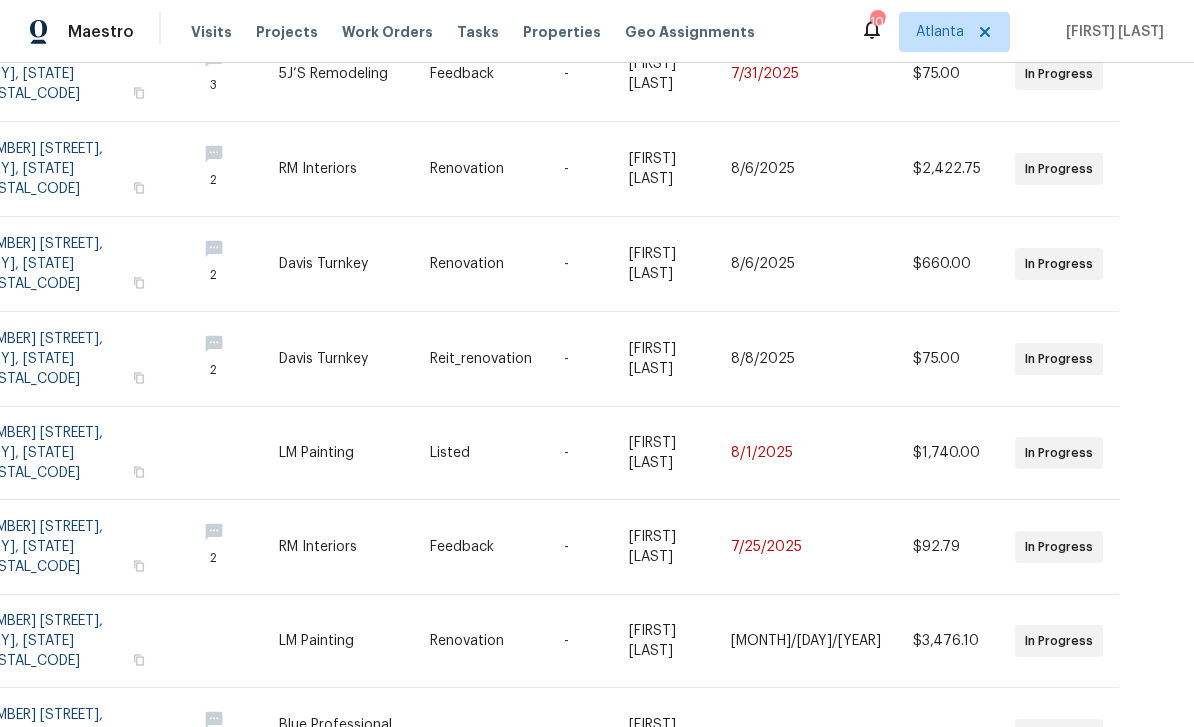 click 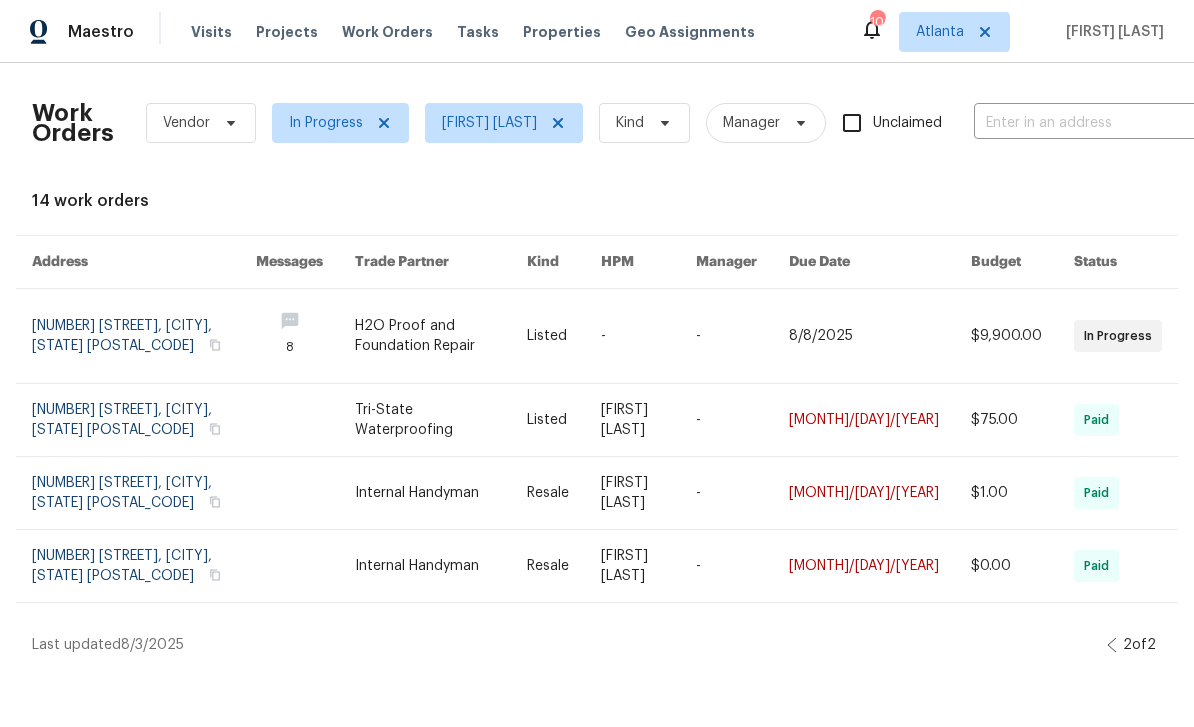 scroll, scrollTop: 0, scrollLeft: 0, axis: both 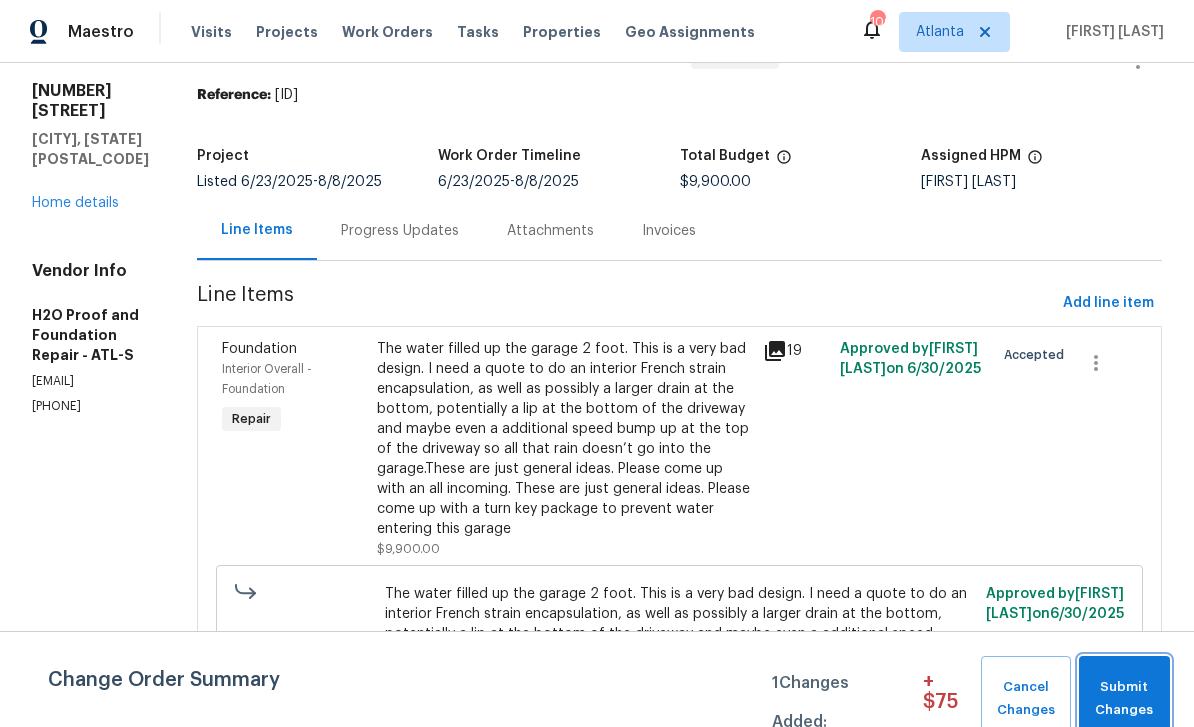 click on "Submit Changes" at bounding box center [1124, 699] 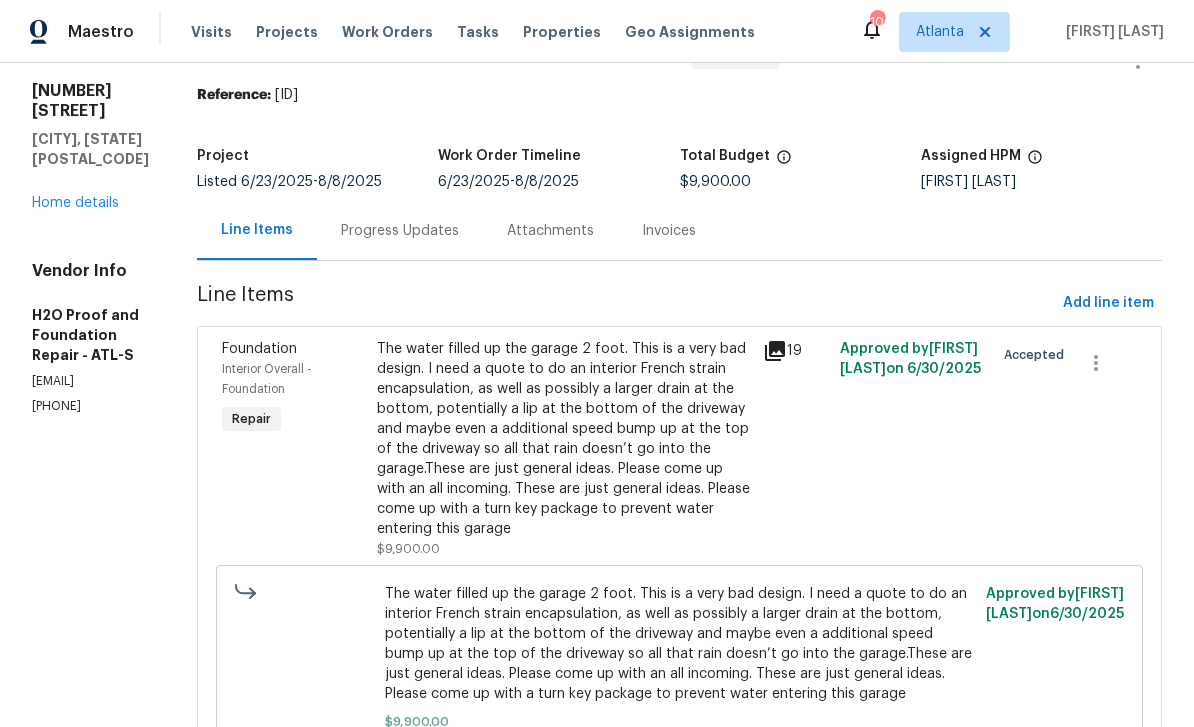 click on "Progress Updates" at bounding box center (400, 230) 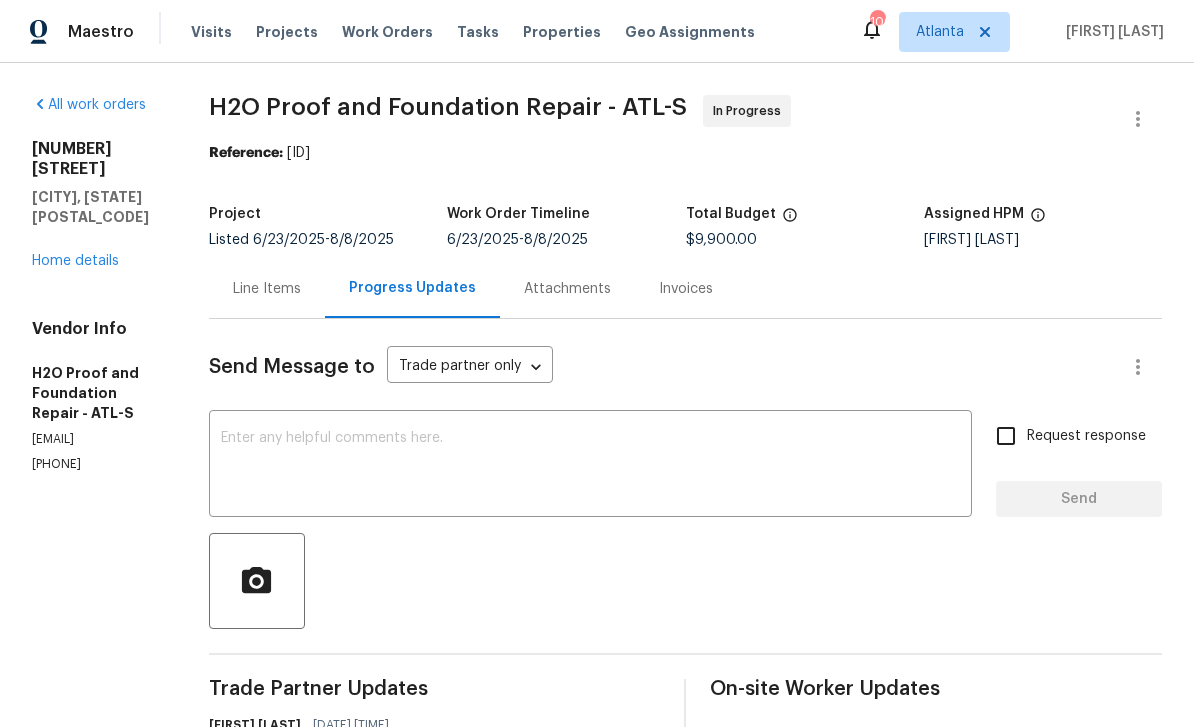 click on "[NUMBER] [STREET] [CITY], [STATE] [POSTAL_CODE] Home details" at bounding box center [96, 205] 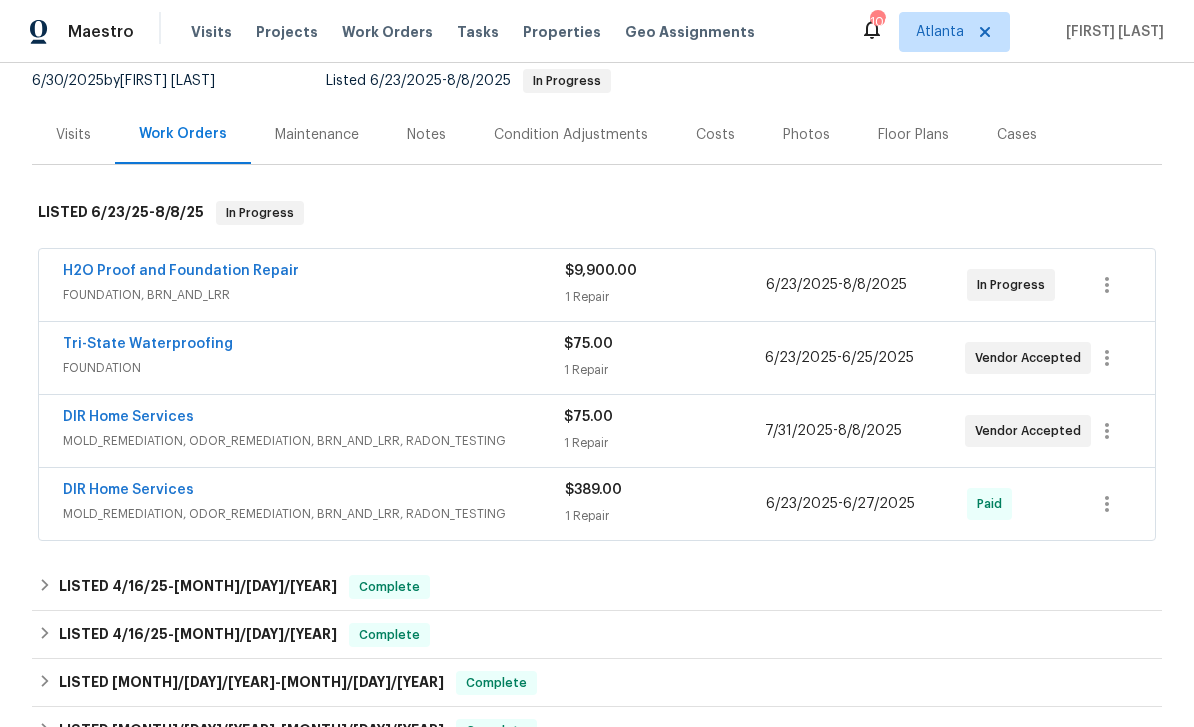 scroll, scrollTop: 201, scrollLeft: 0, axis: vertical 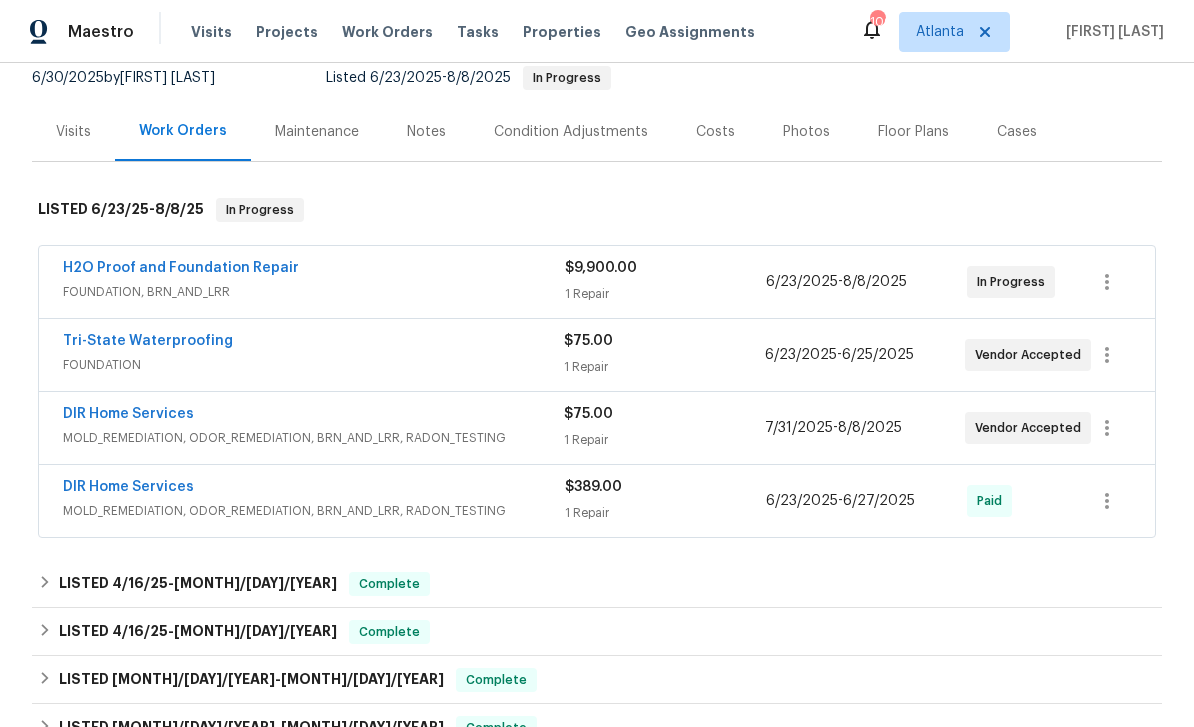 click on "DIR Home Services" at bounding box center [128, 414] 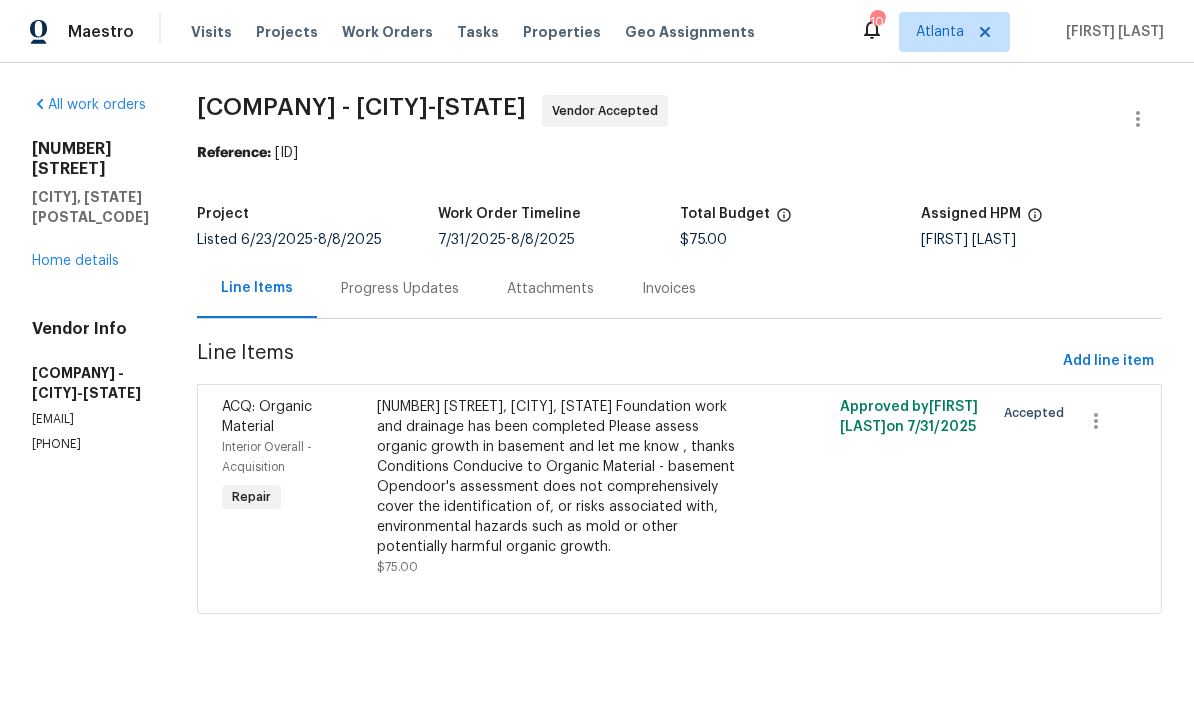 click on "Progress Updates" at bounding box center (400, 289) 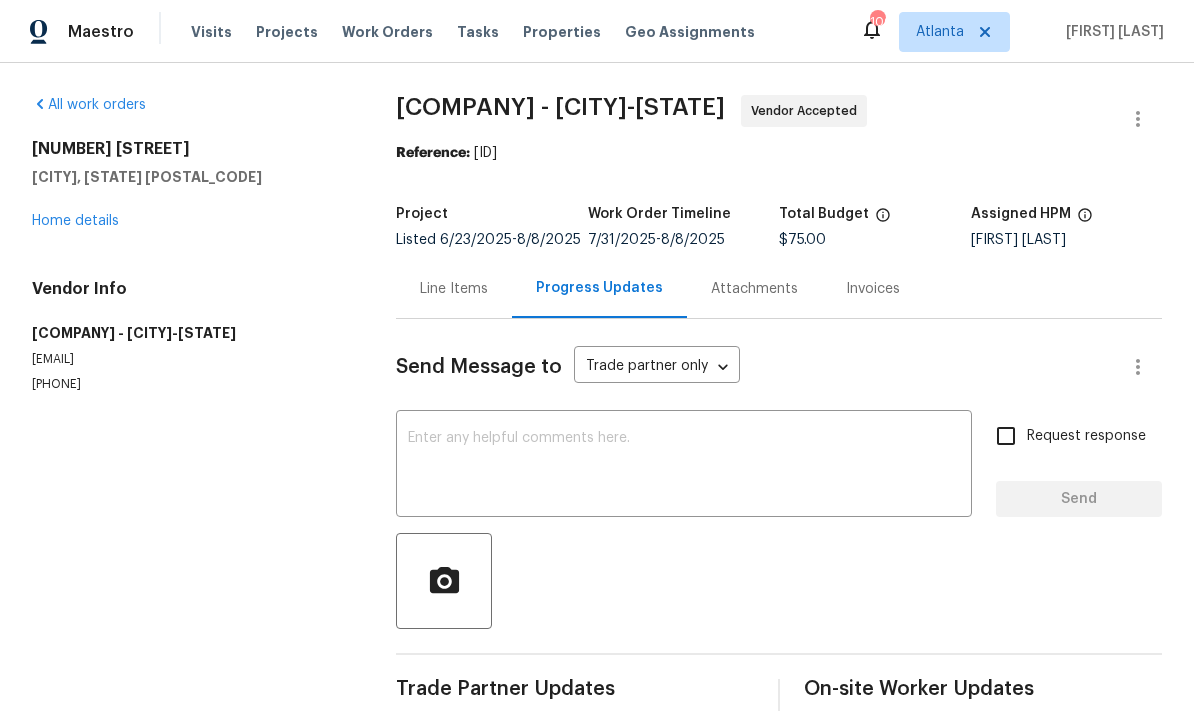 scroll, scrollTop: 17, scrollLeft: 0, axis: vertical 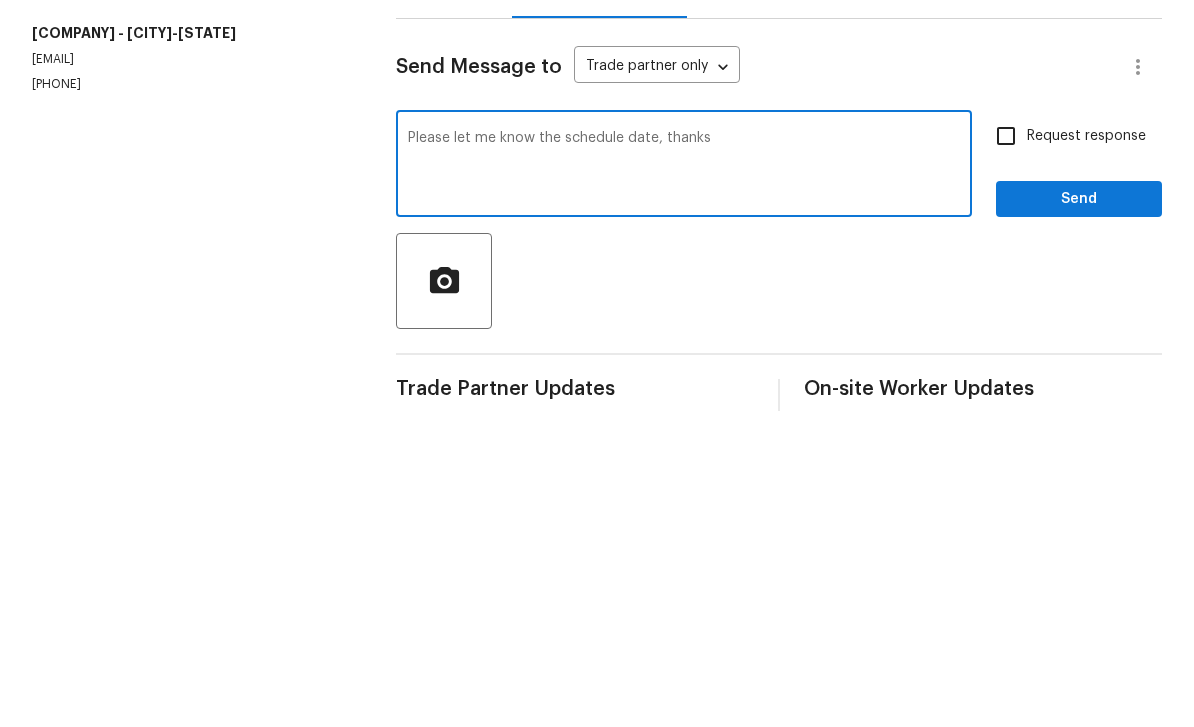 type on "Please let me know the schedule date, thanks" 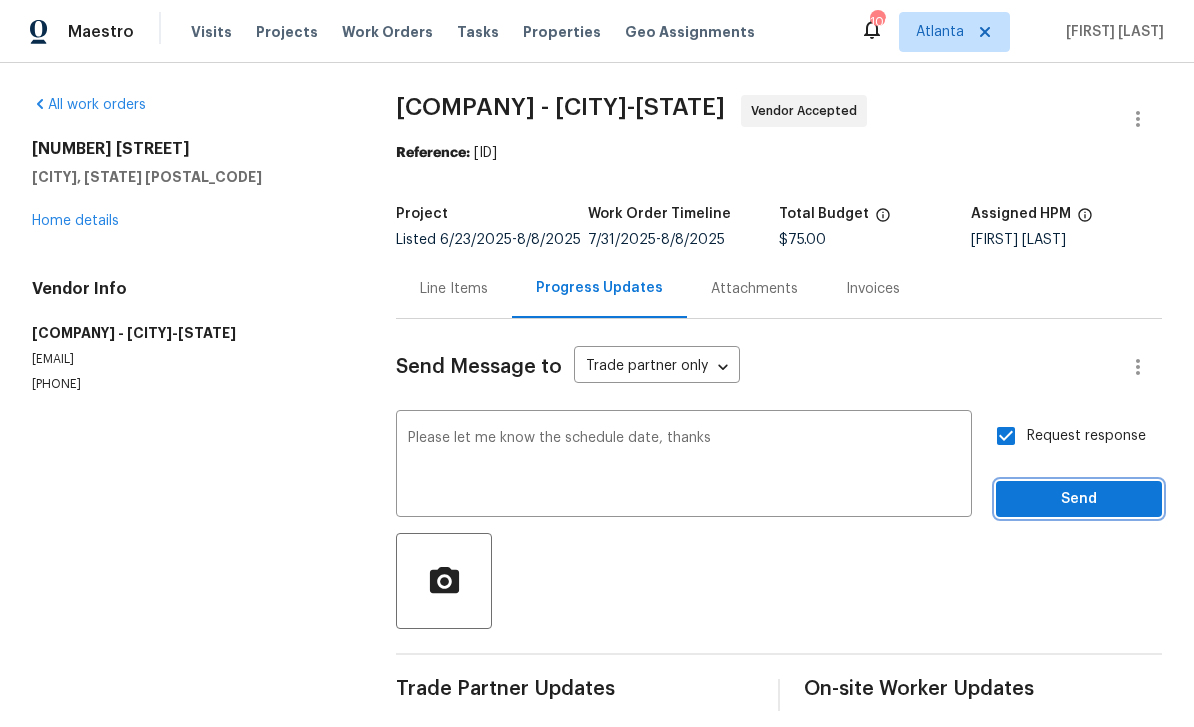 click on "Send" at bounding box center (1079, 499) 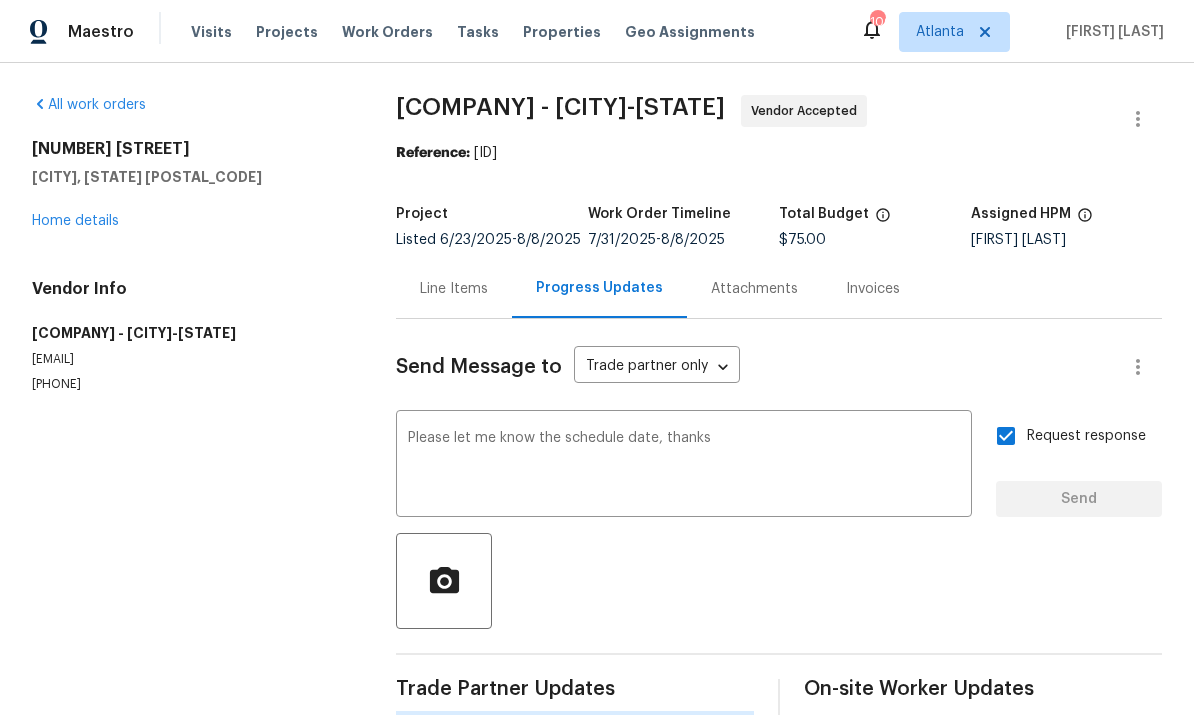 type 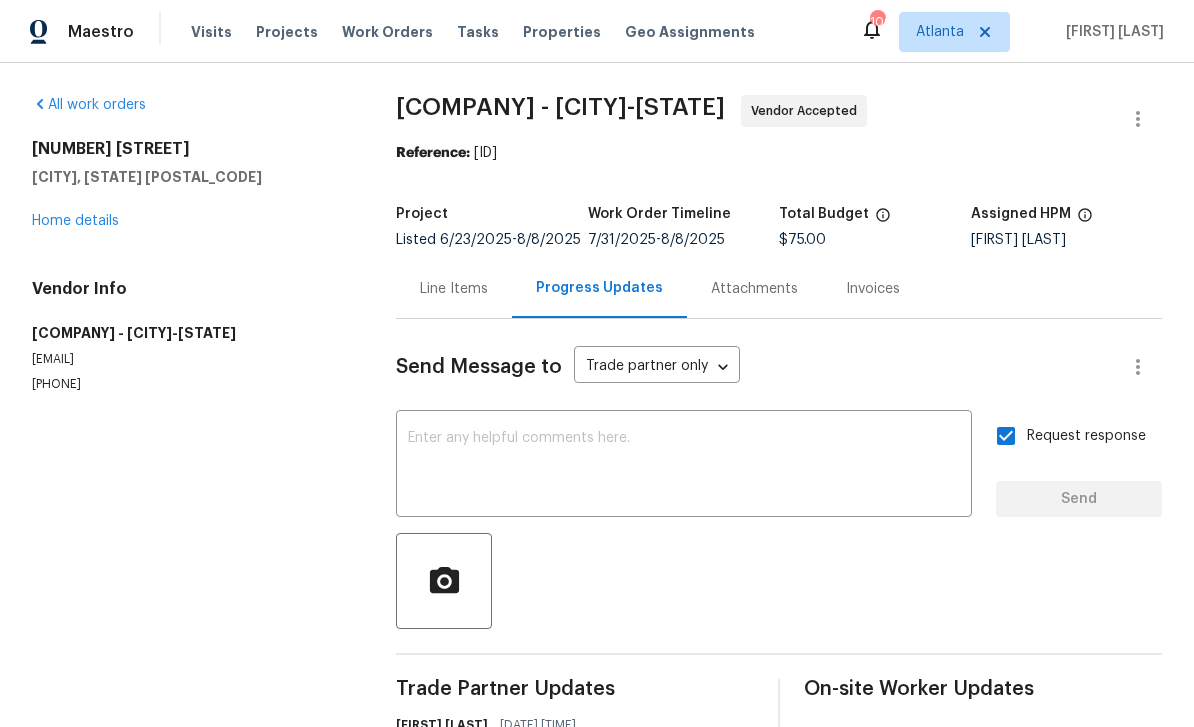 scroll, scrollTop: 0, scrollLeft: 0, axis: both 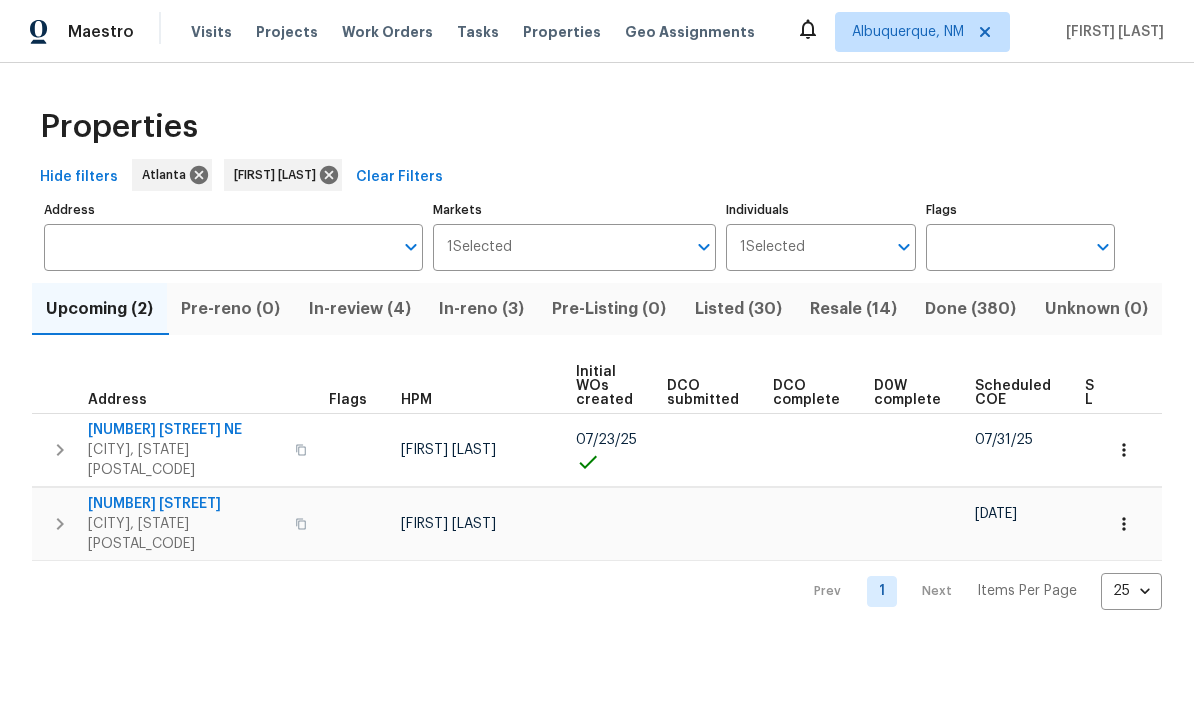 click on "Resale (14)" at bounding box center [853, 309] 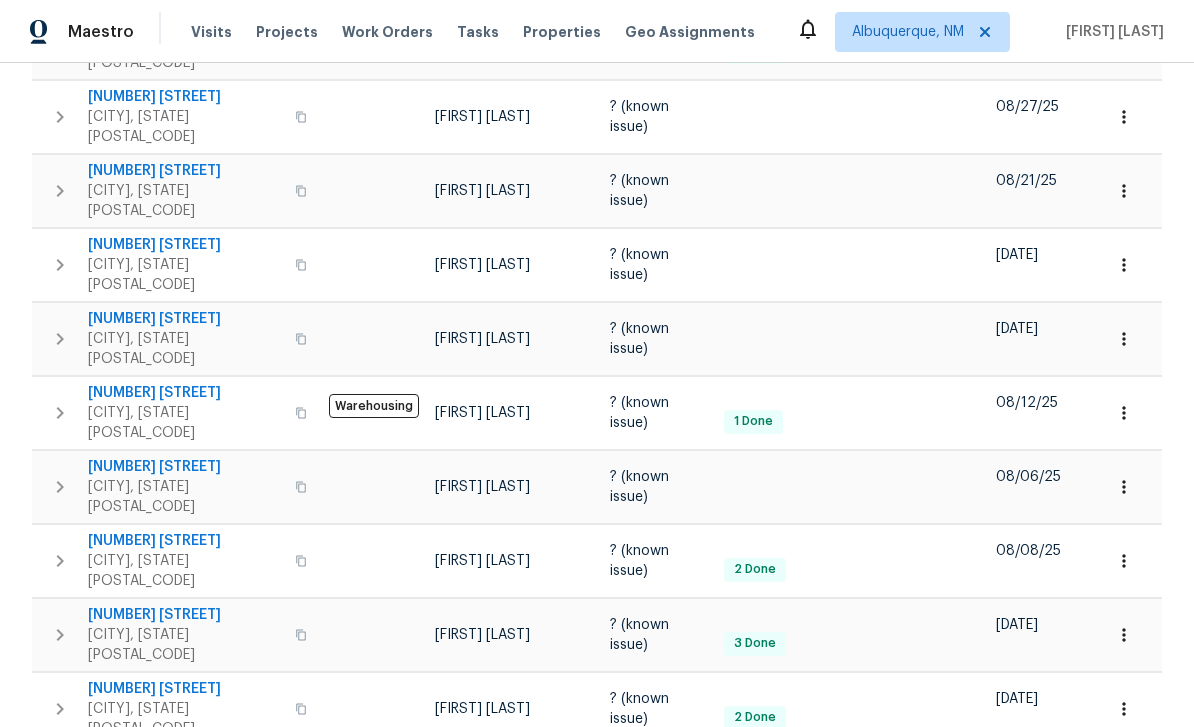 scroll, scrollTop: 628, scrollLeft: 0, axis: vertical 